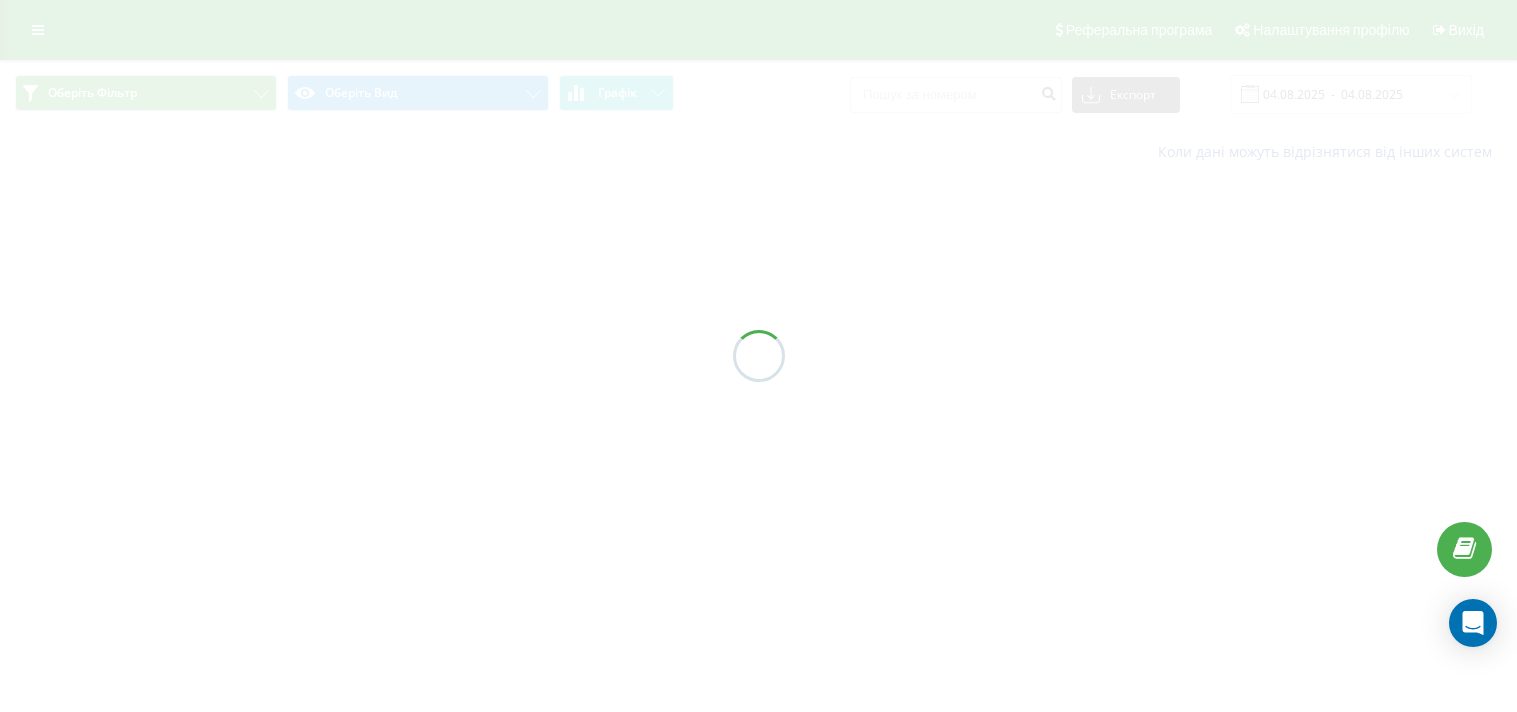 scroll, scrollTop: 0, scrollLeft: 0, axis: both 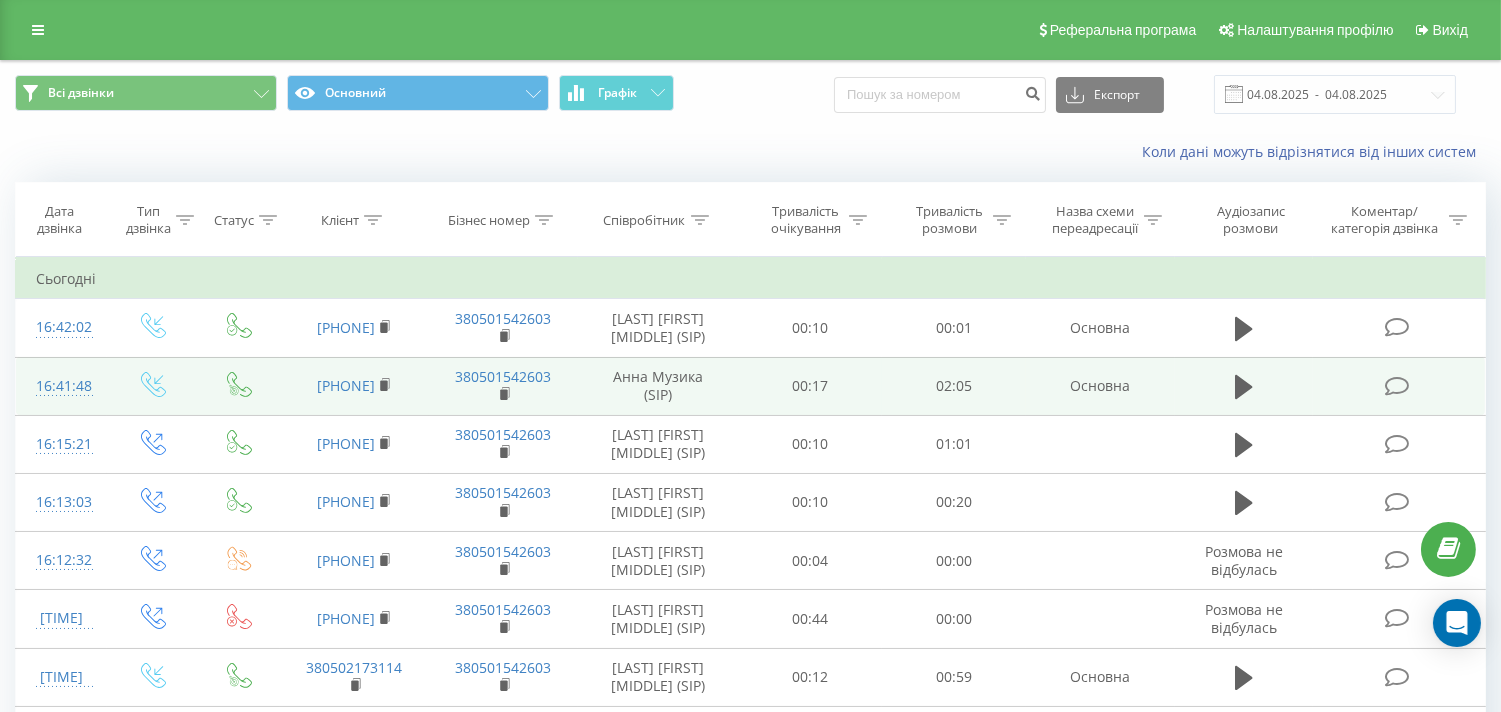 click at bounding box center [1396, 386] 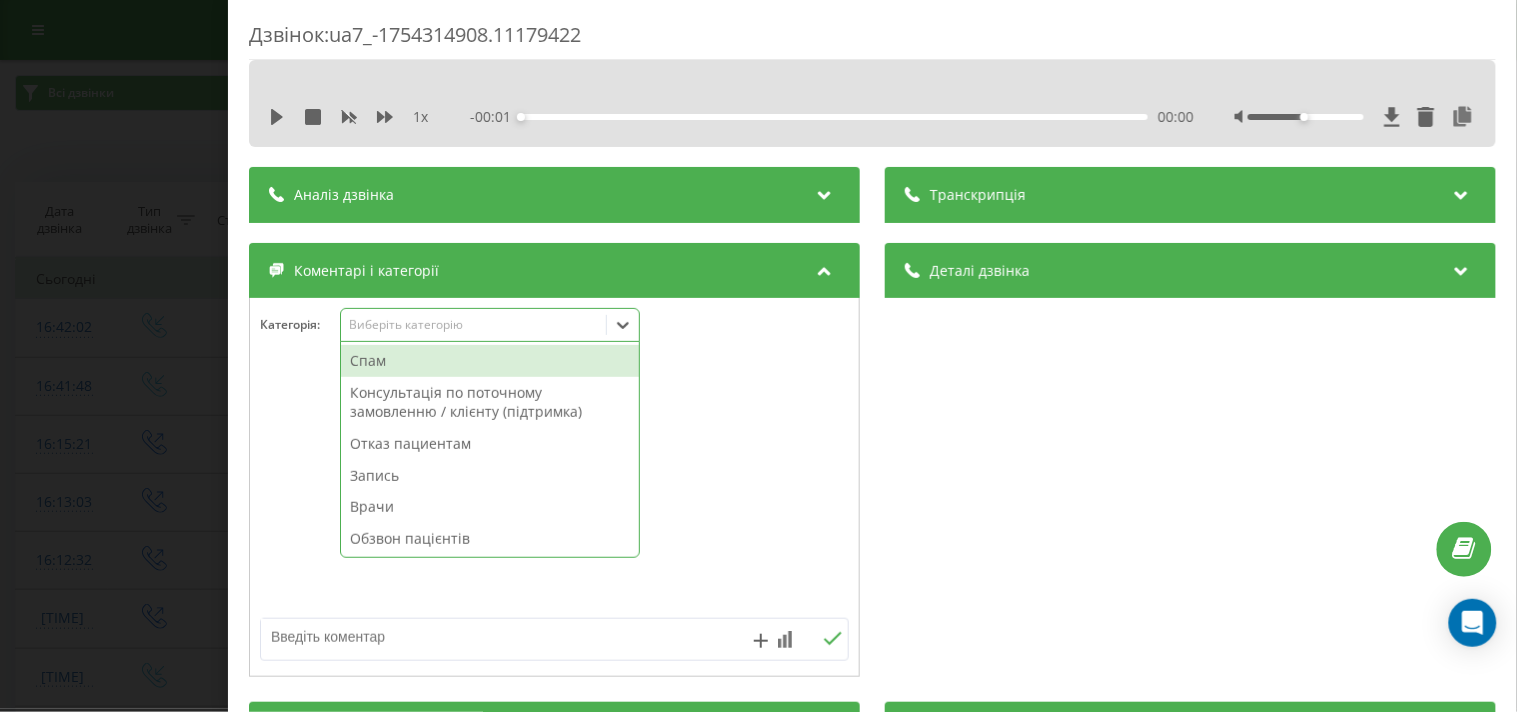 click on "Виберіть категорію" at bounding box center [490, 325] 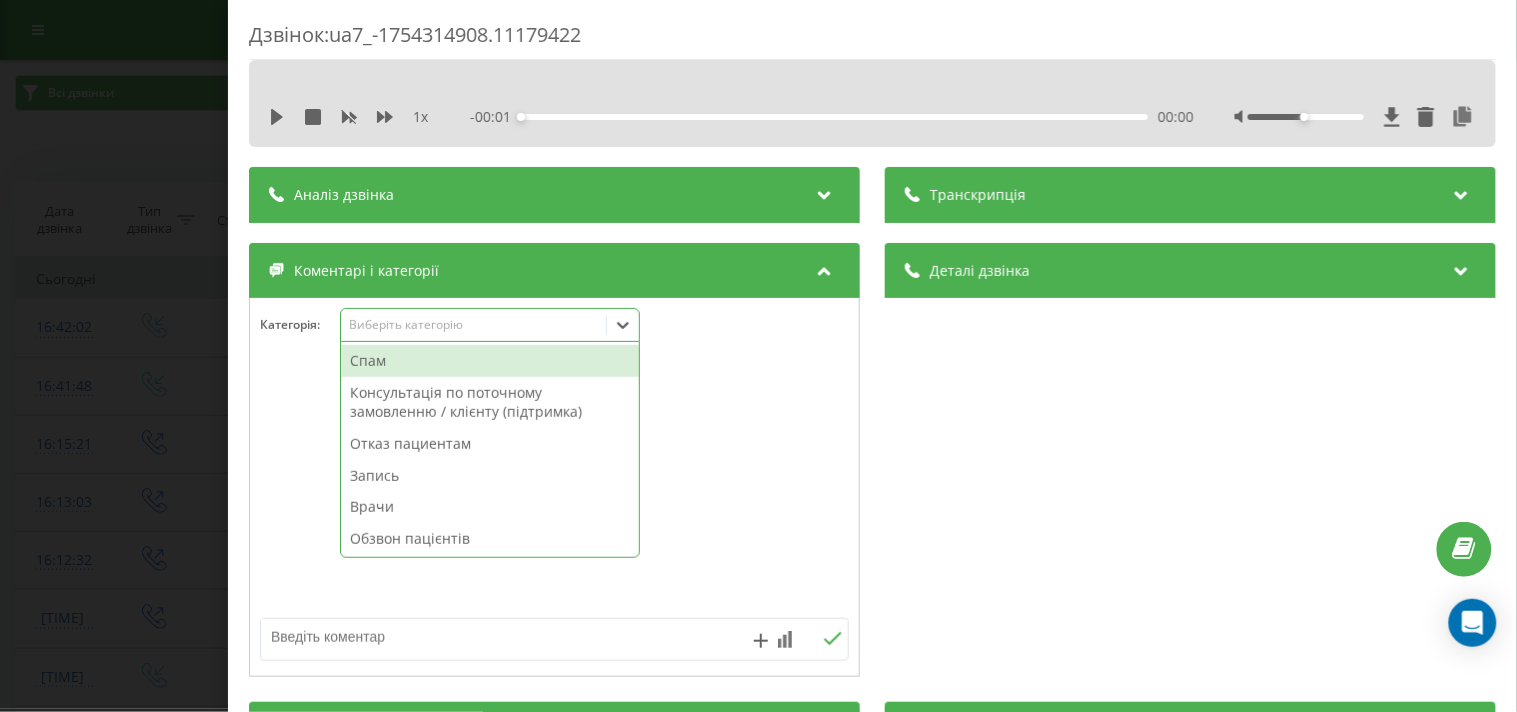 click on "Запись" at bounding box center (490, 476) 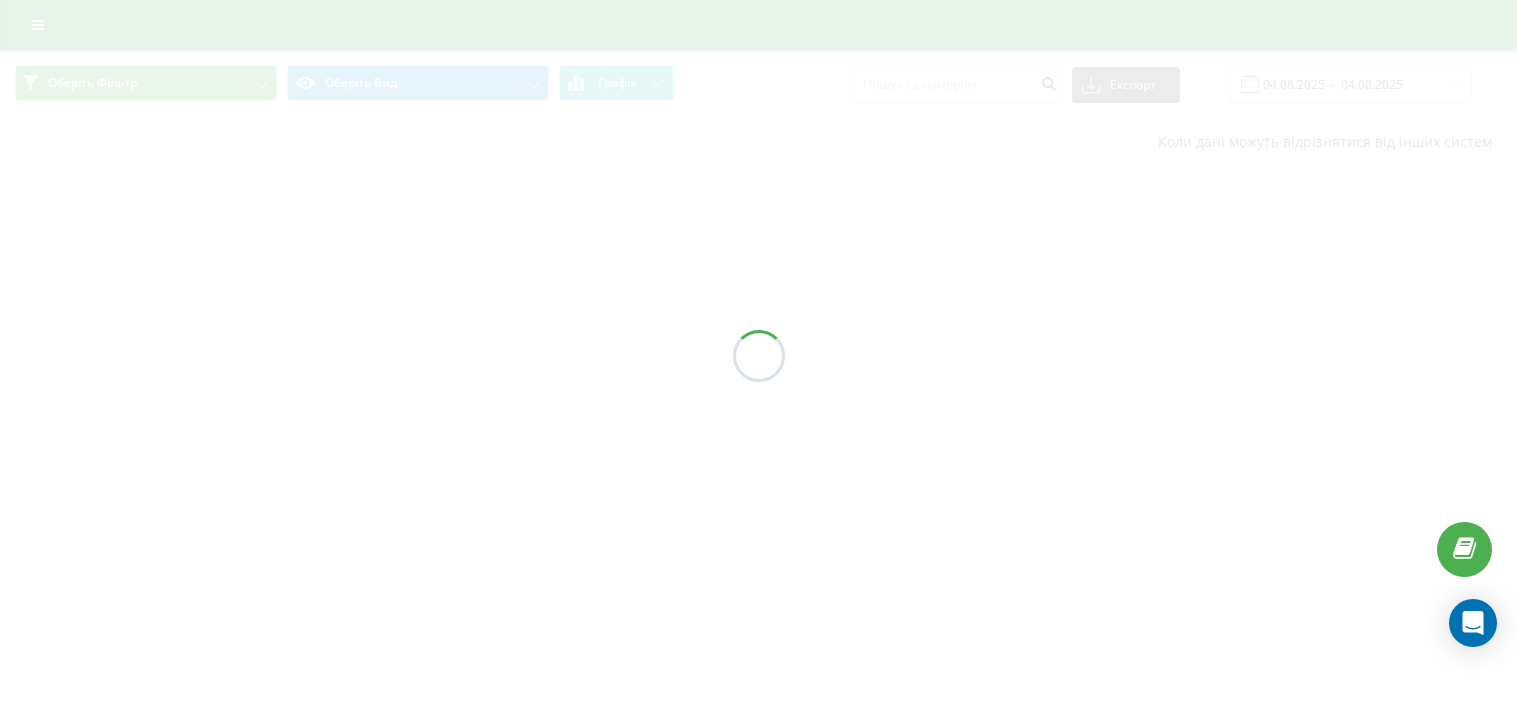scroll, scrollTop: 0, scrollLeft: 0, axis: both 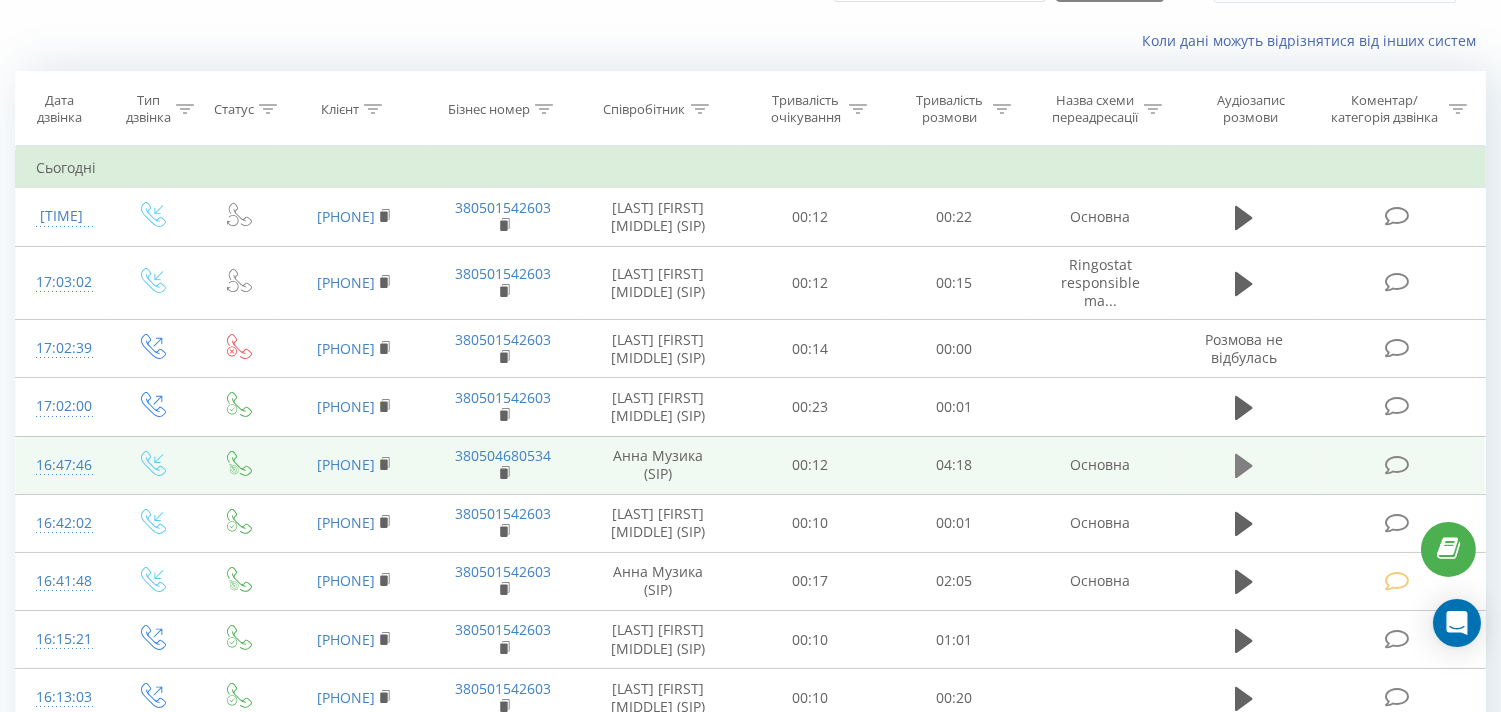 click 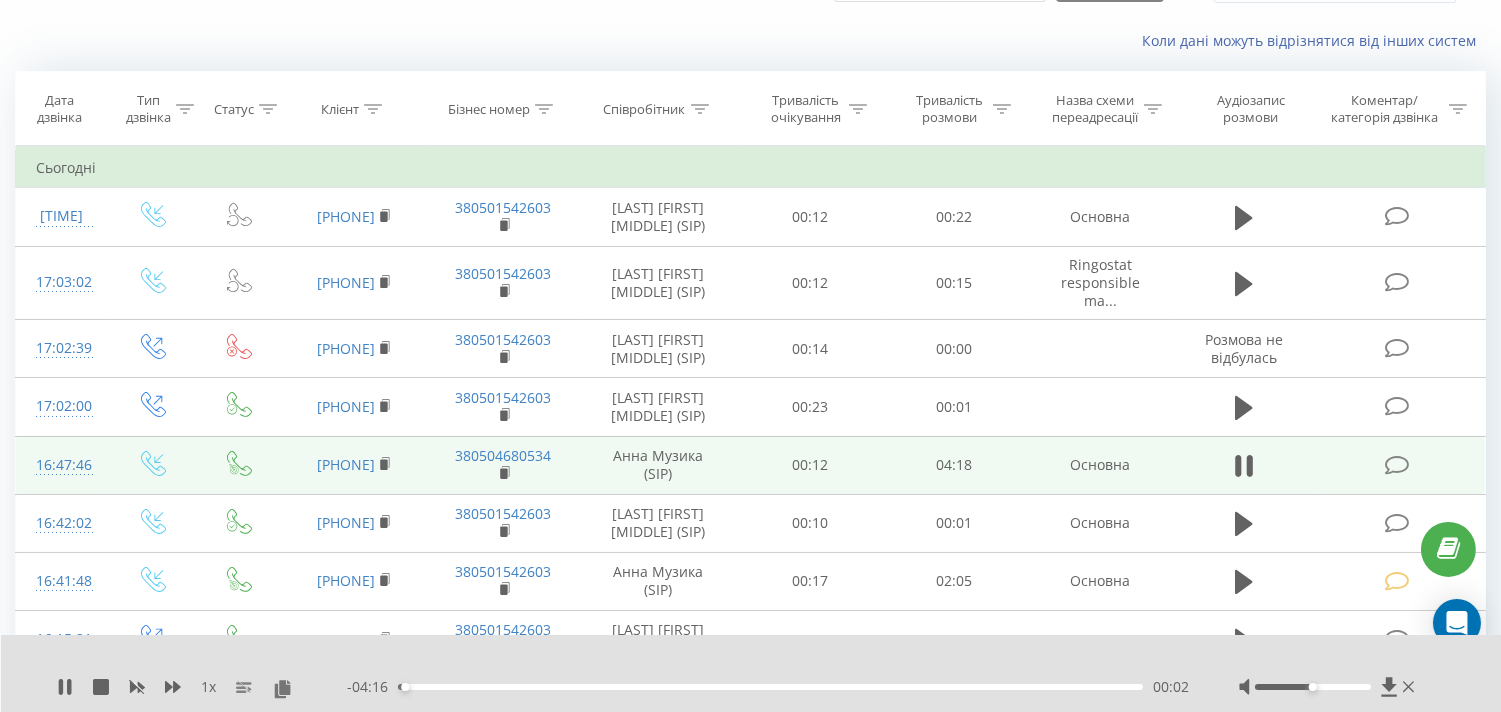 click at bounding box center [1396, 465] 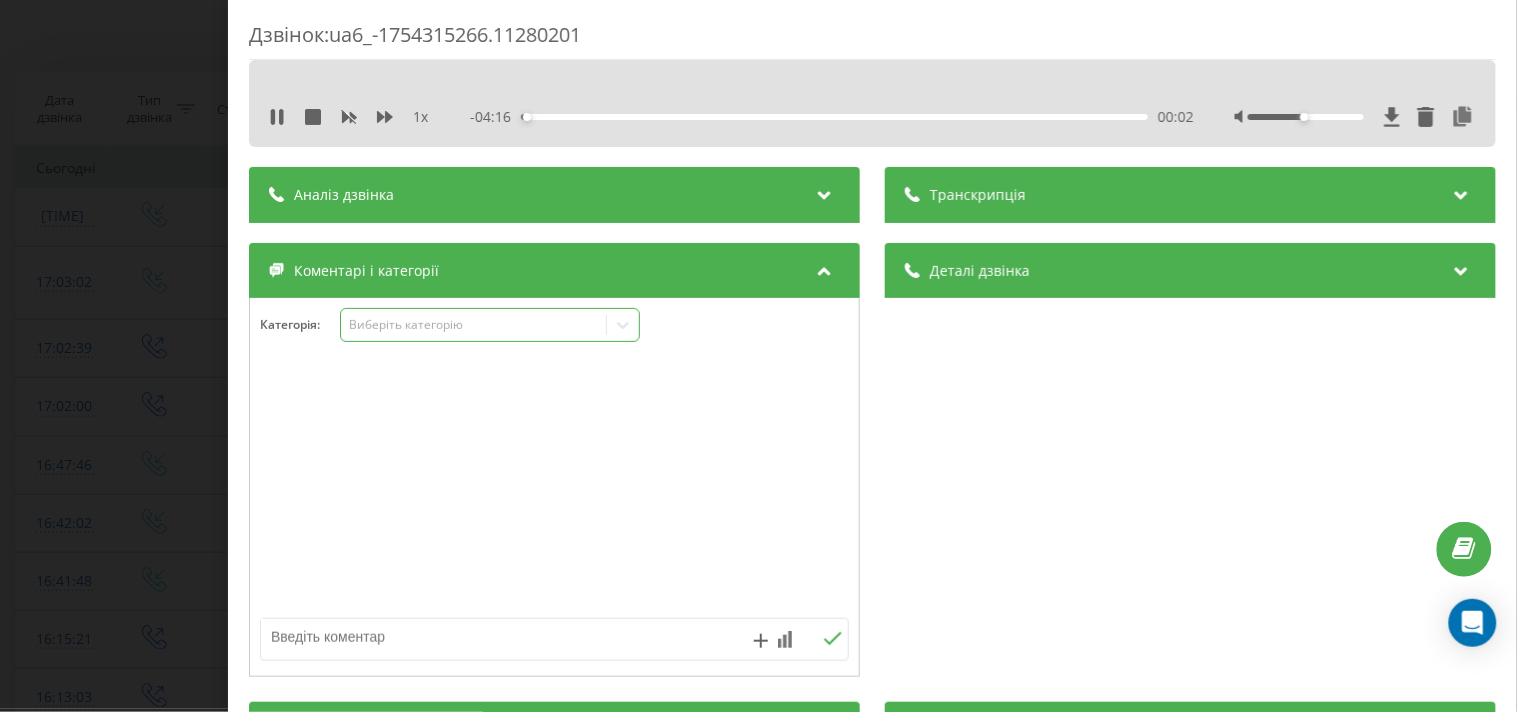 click on "Виберіть категорію" at bounding box center (490, 325) 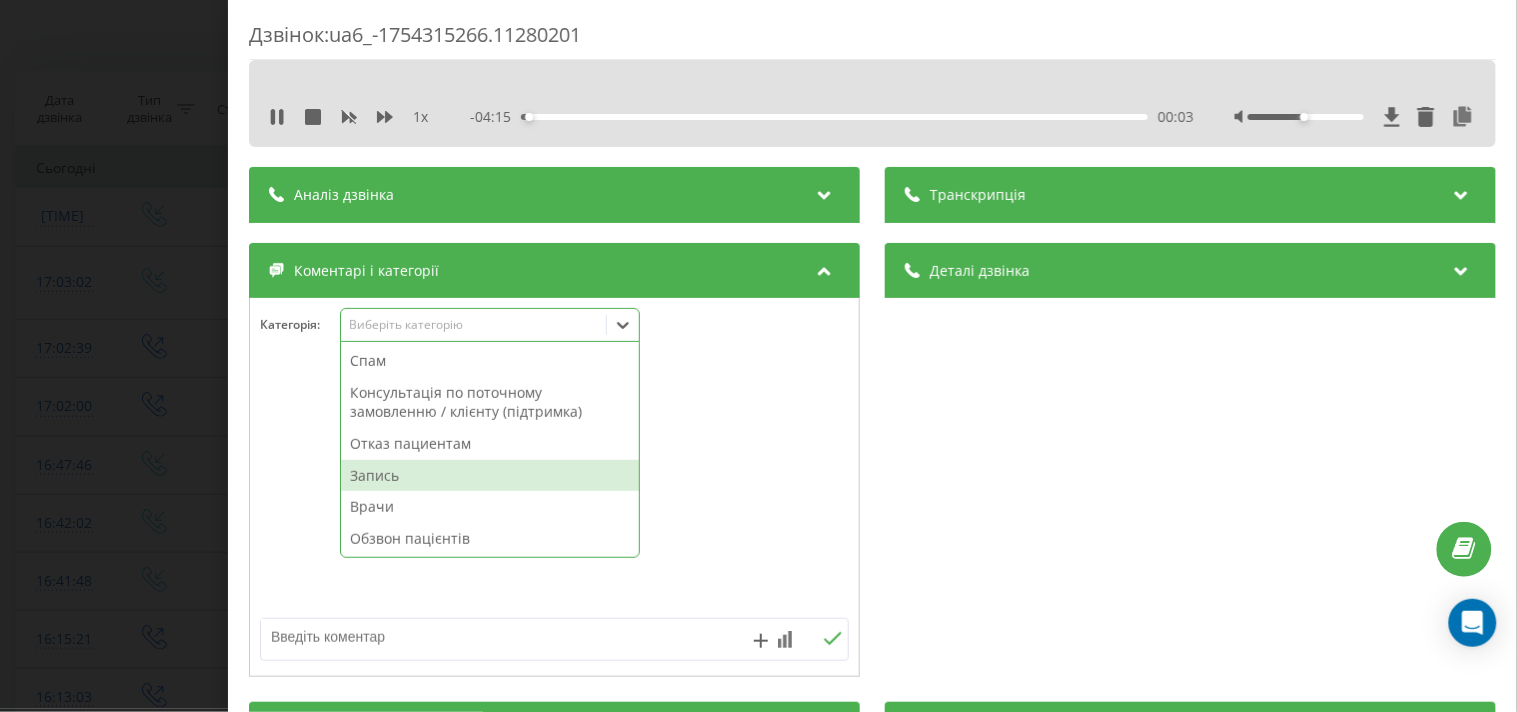 click on "Запись" at bounding box center (490, 476) 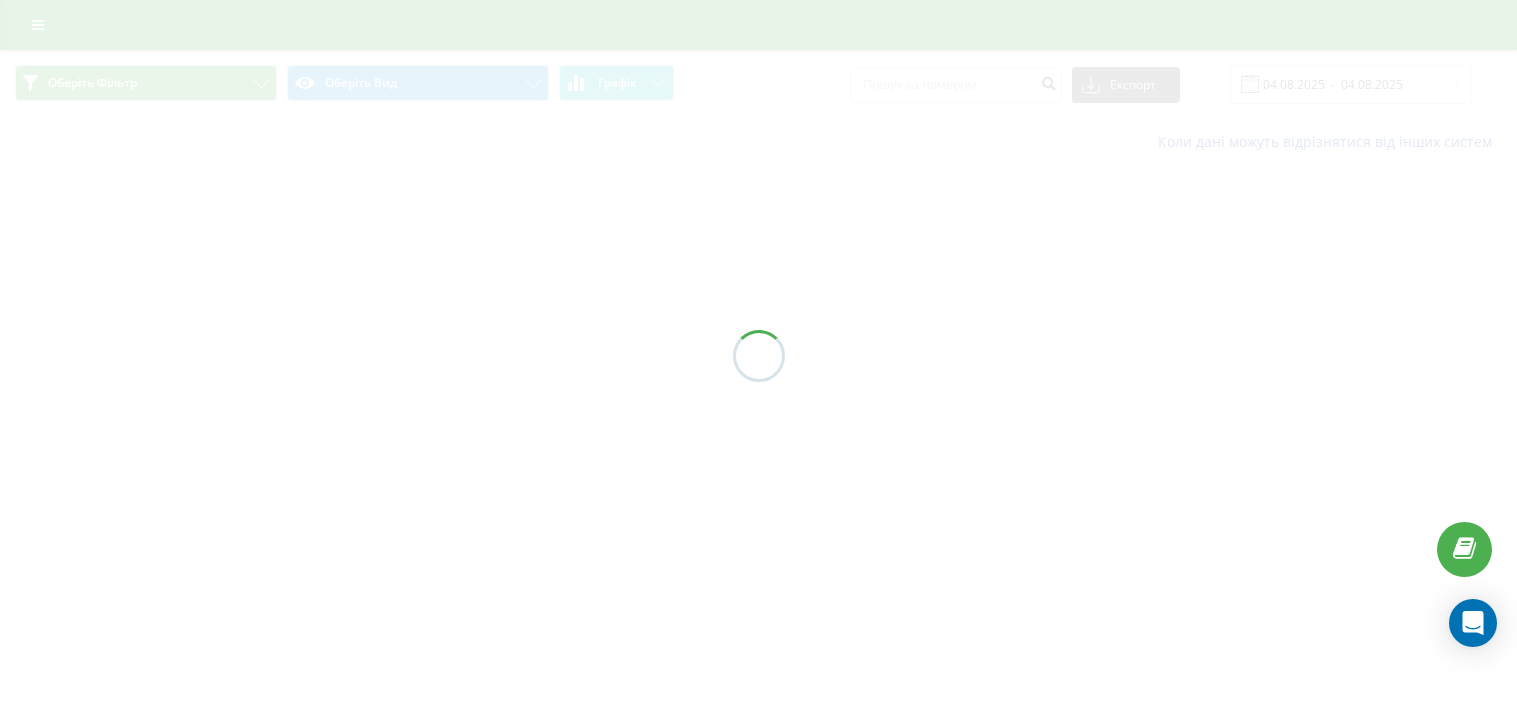 scroll, scrollTop: 0, scrollLeft: 0, axis: both 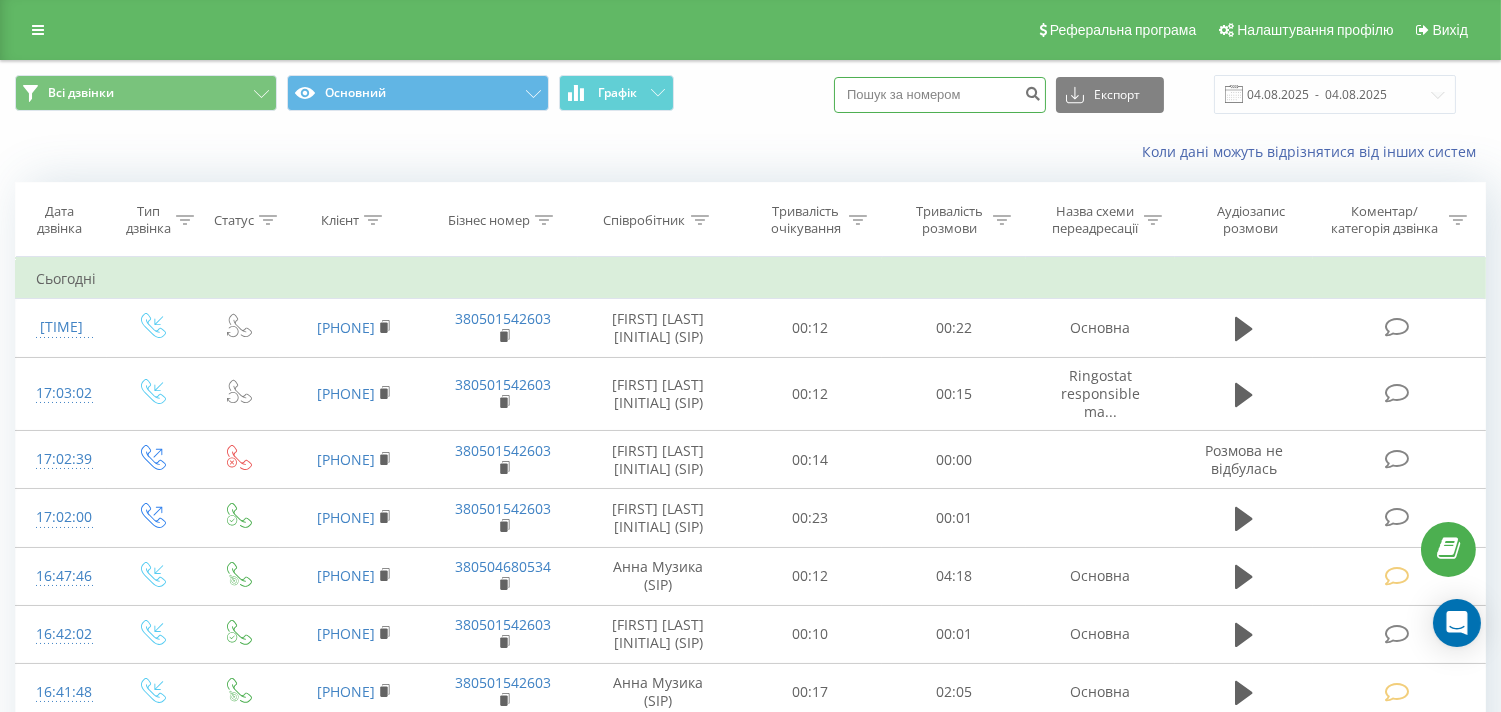 click at bounding box center (940, 95) 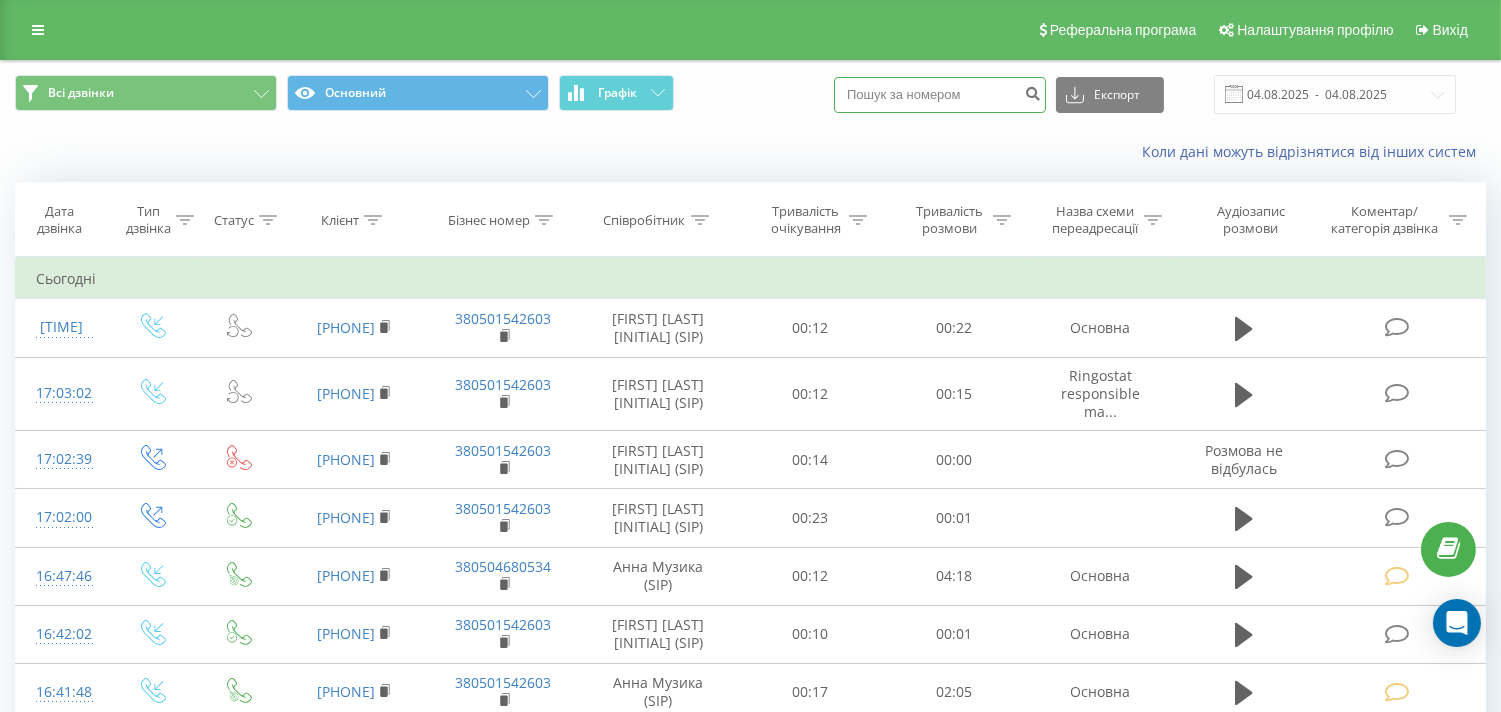 paste on "380(66)757-65-17" 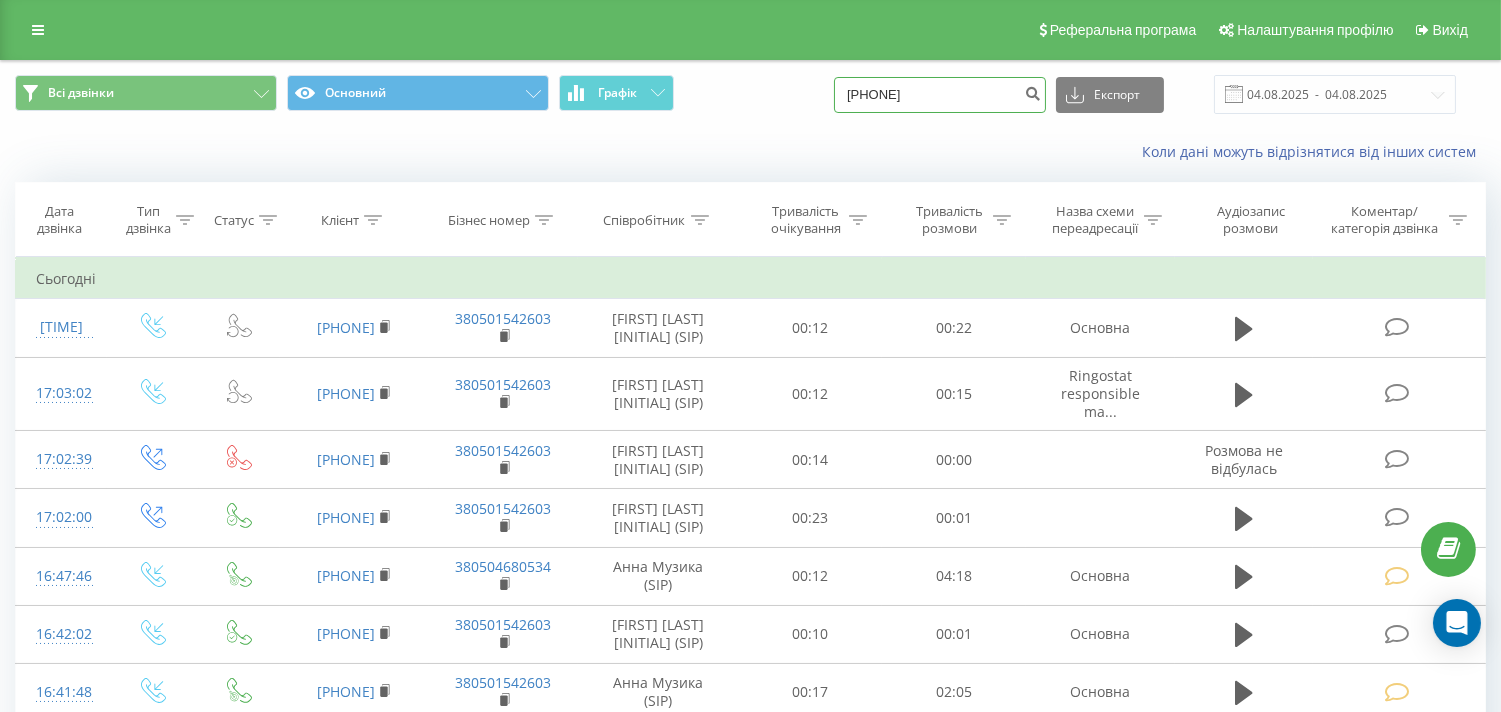 click on "380(66)757-65-17" at bounding box center [940, 95] 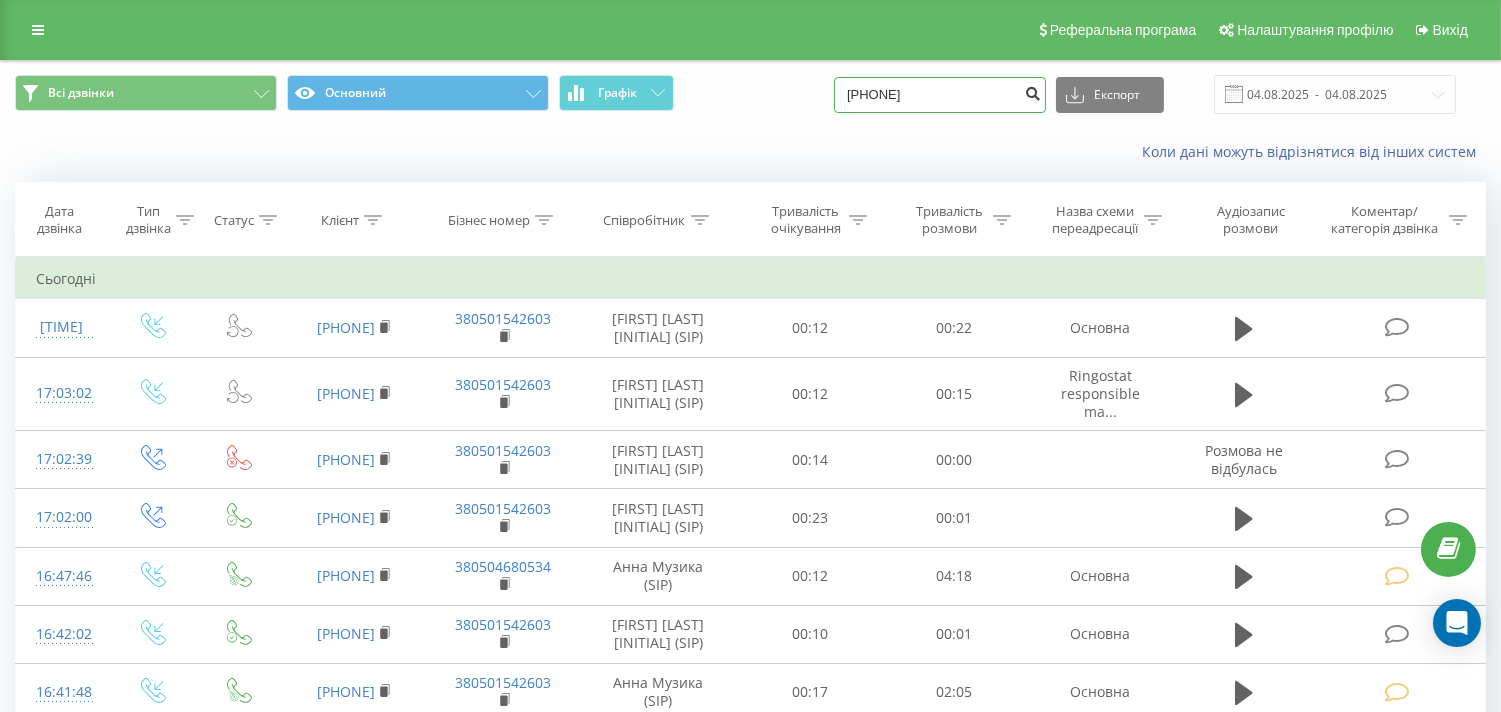 type on "[PHONE]" 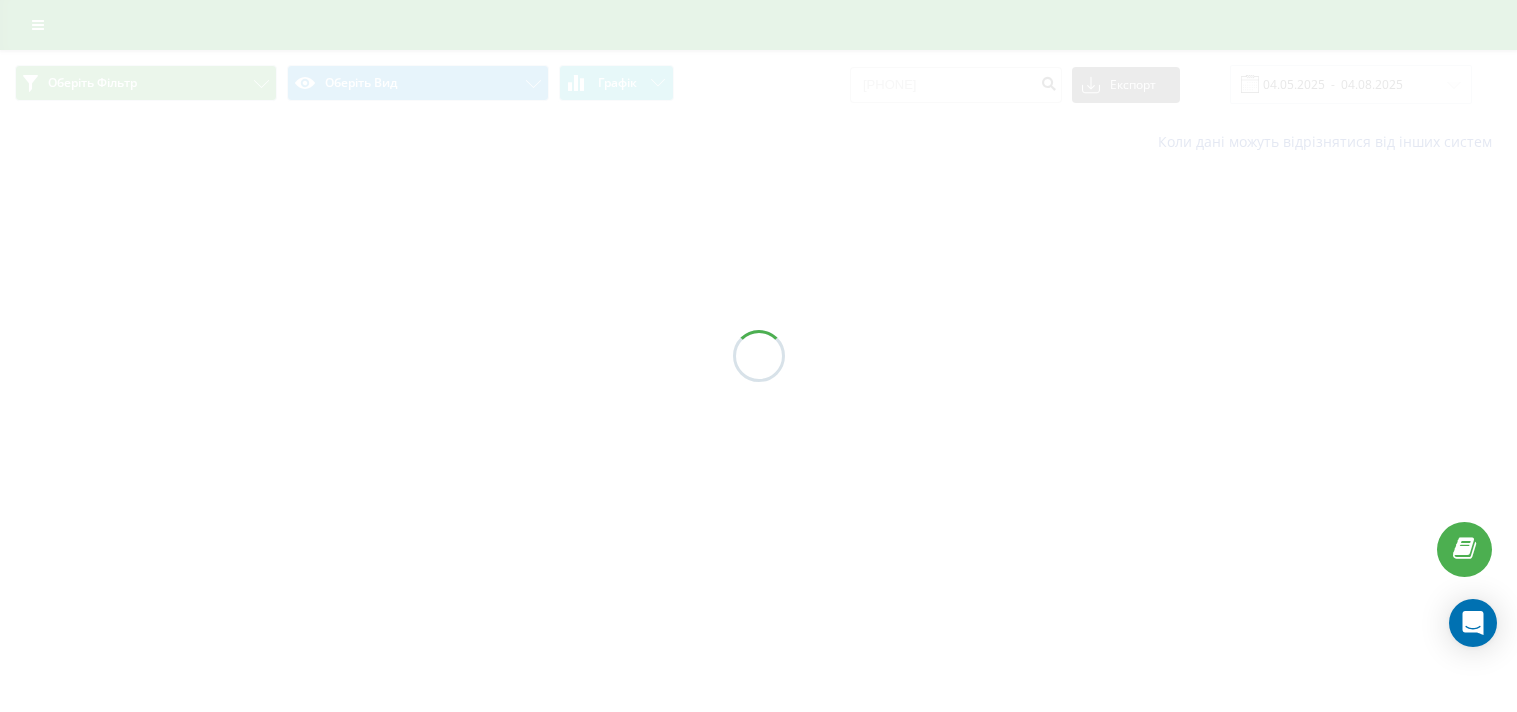 scroll, scrollTop: 0, scrollLeft: 0, axis: both 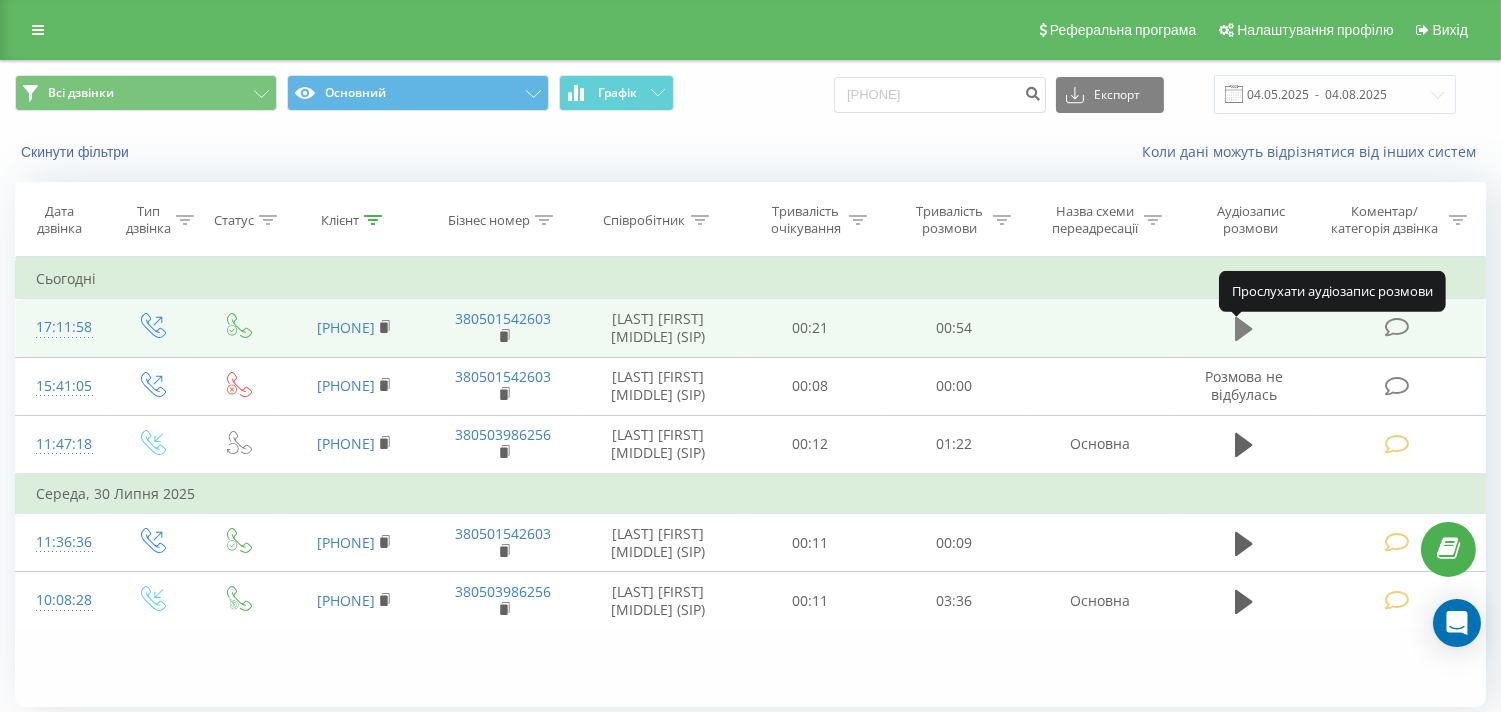 click 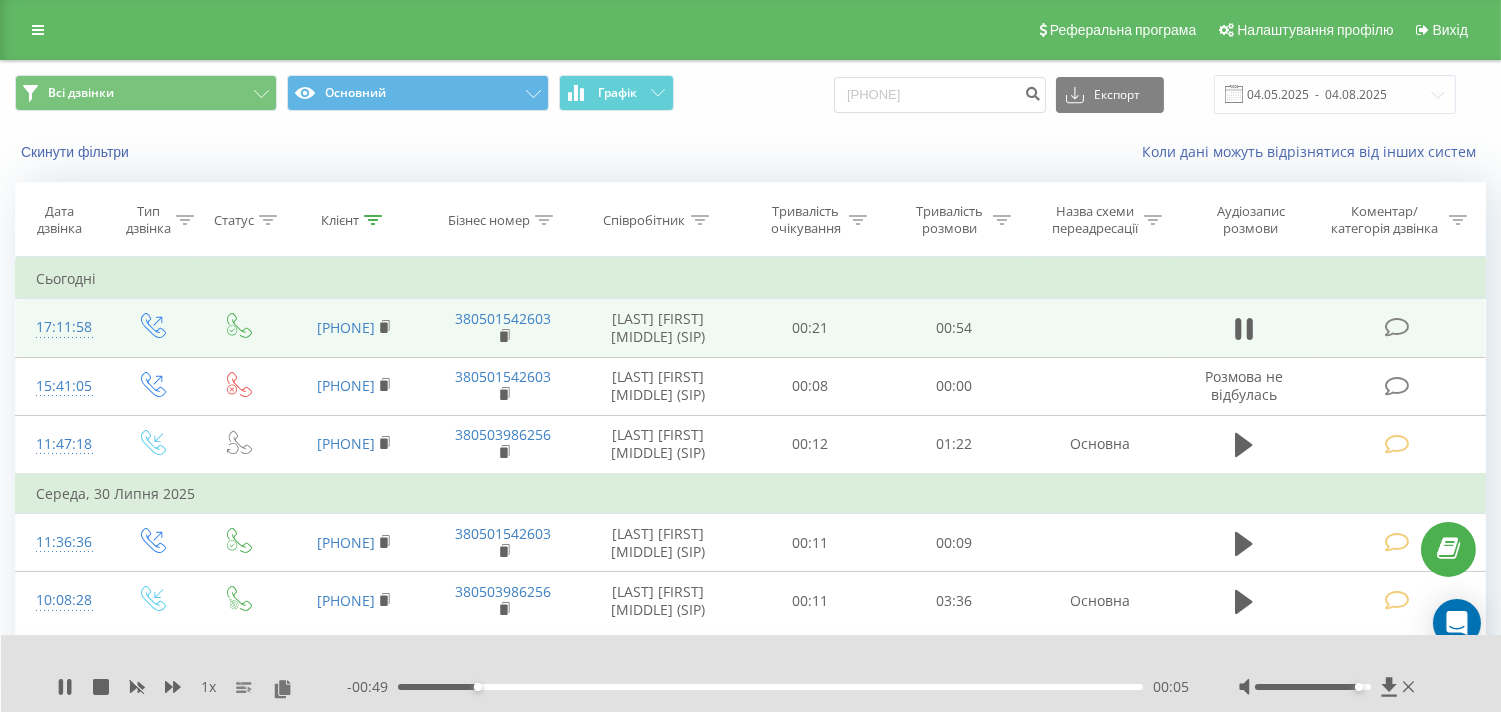 click at bounding box center (1313, 687) 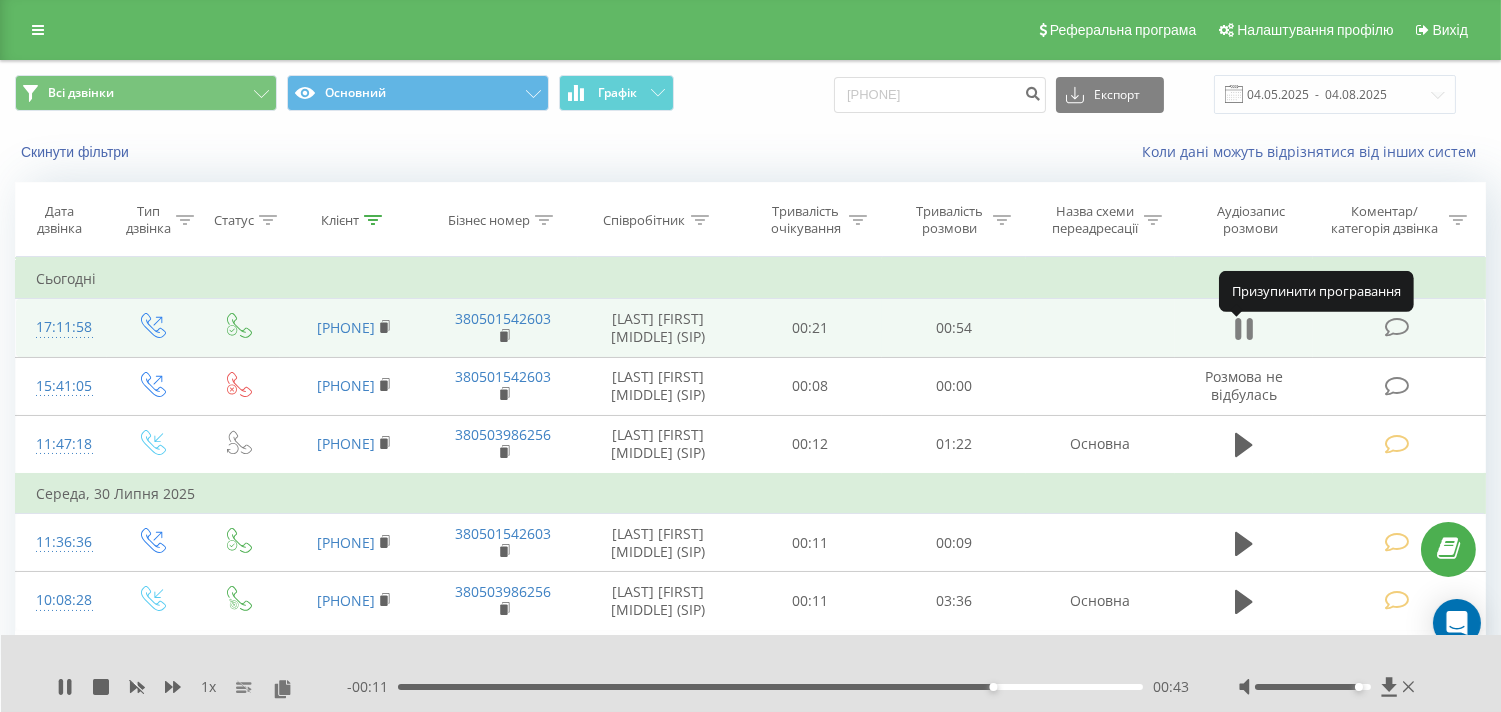 click 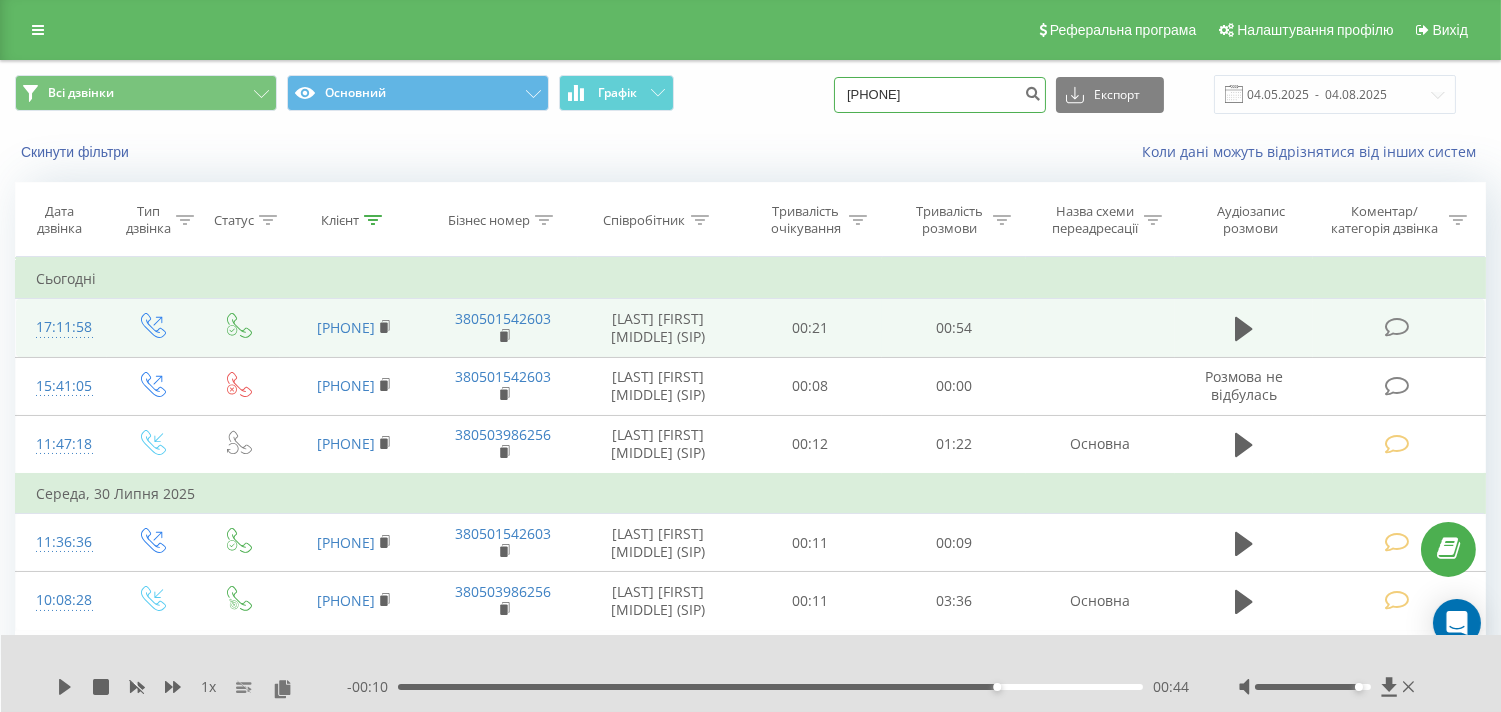 drag, startPoint x: 951, startPoint y: 97, endPoint x: 768, endPoint y: 101, distance: 183.04372 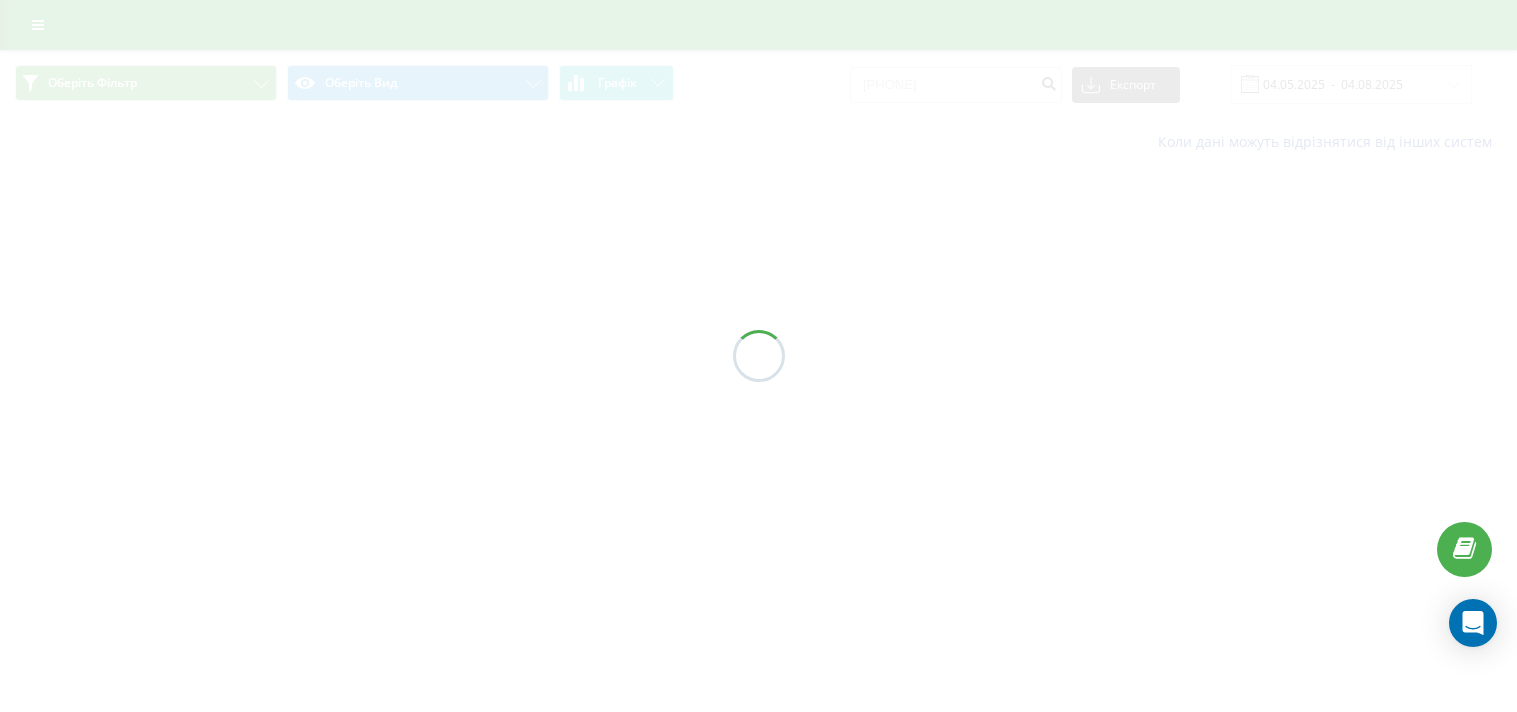 scroll, scrollTop: 0, scrollLeft: 0, axis: both 